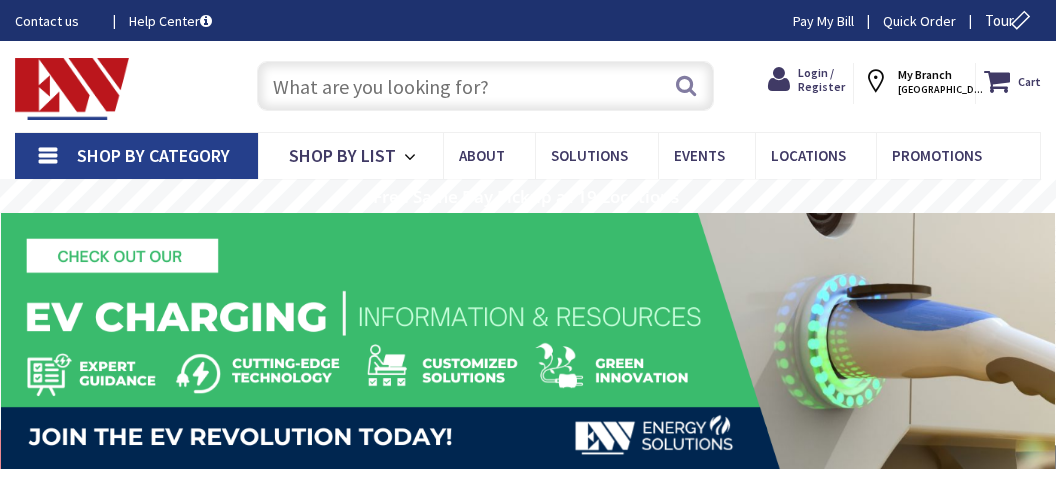scroll, scrollTop: 0, scrollLeft: 0, axis: both 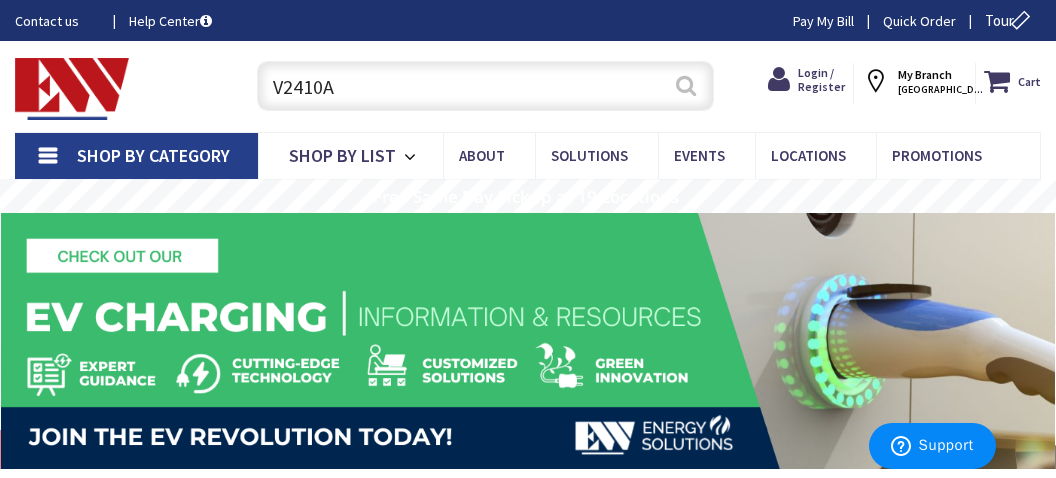type on "V2410A" 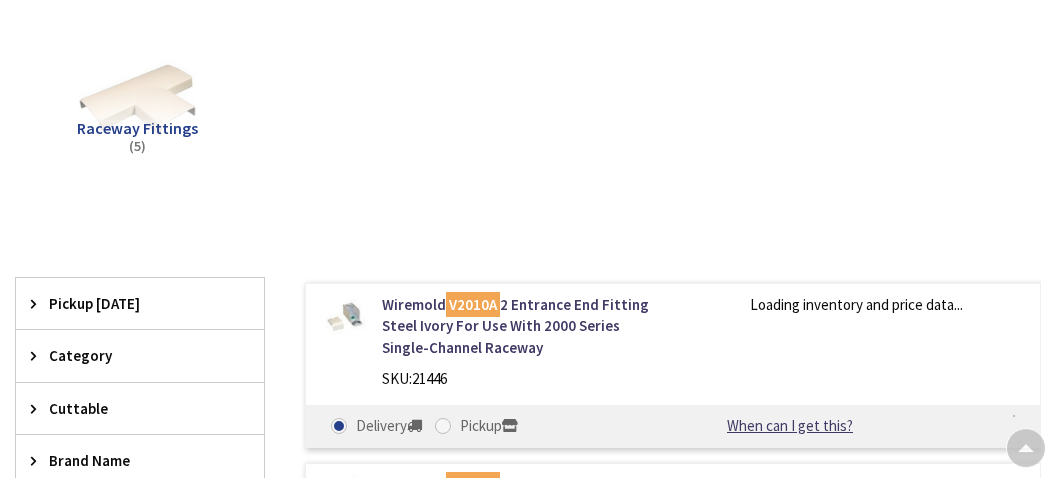 scroll, scrollTop: 281, scrollLeft: 0, axis: vertical 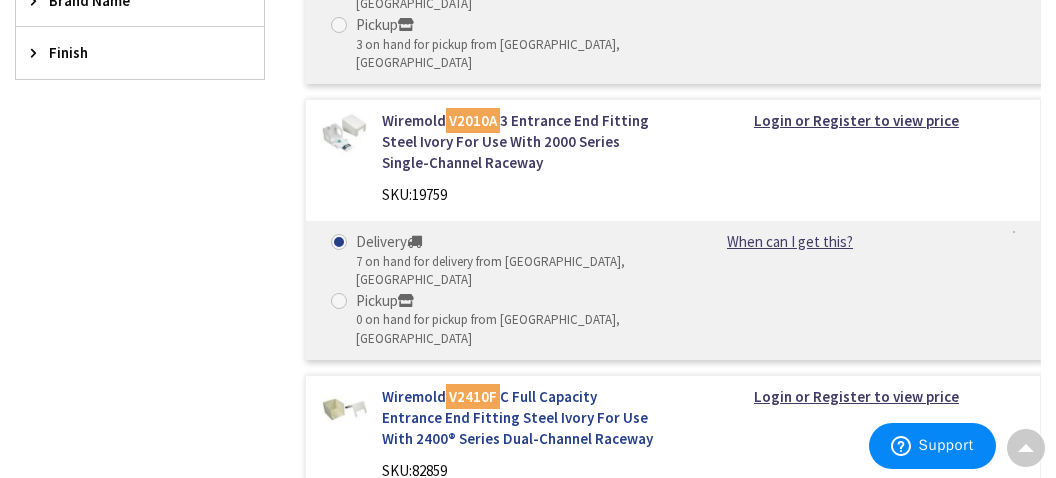 type on "[GEOGRAPHIC_DATA], [STREET_ADDRESS]" 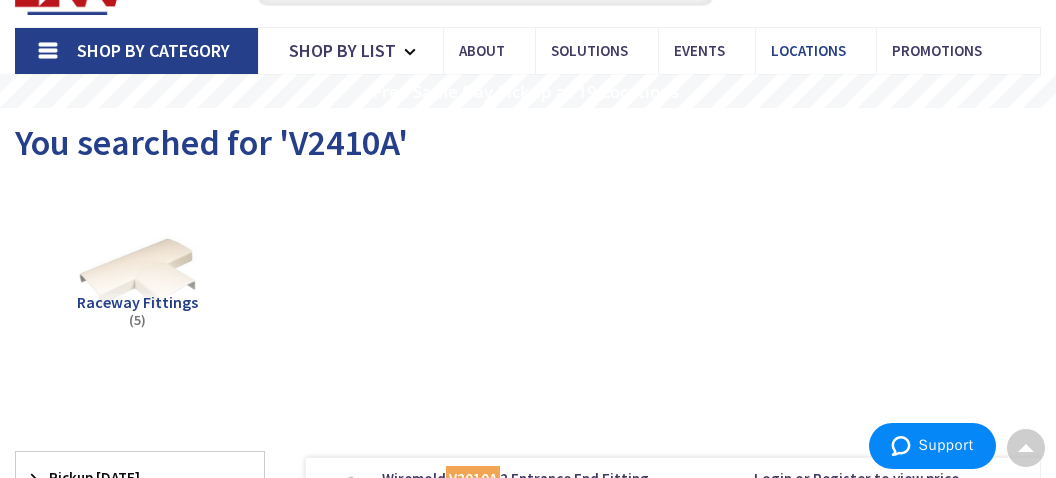 scroll, scrollTop: 0, scrollLeft: 0, axis: both 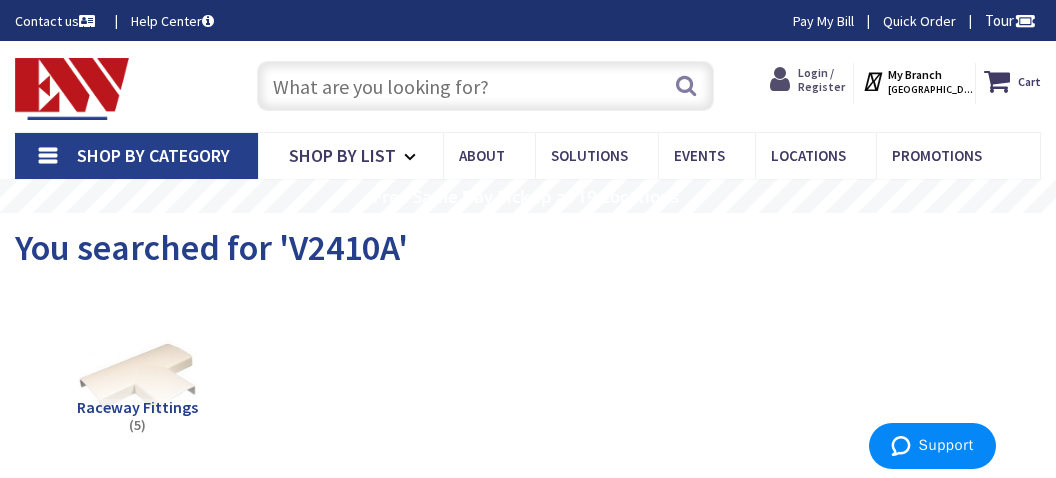 click on "Login / Register" at bounding box center (821, 79) 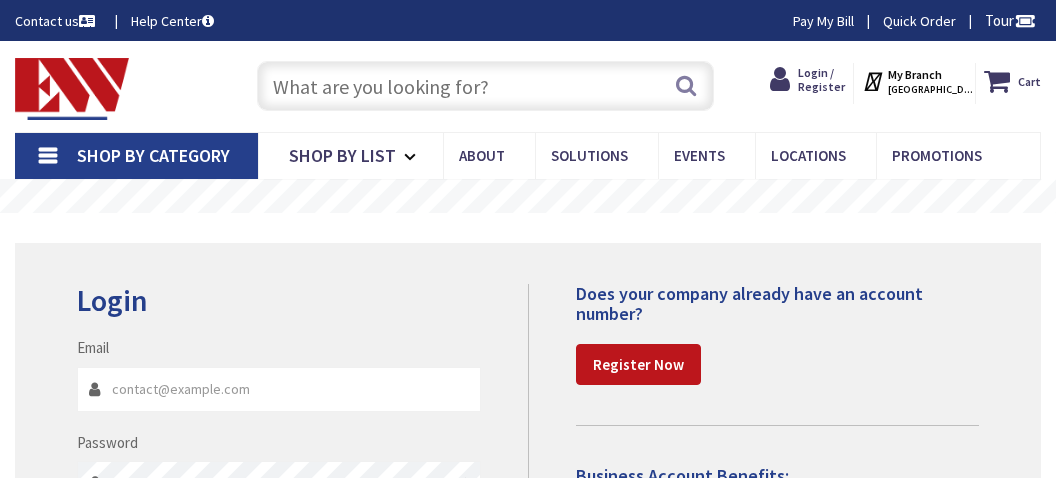scroll, scrollTop: 0, scrollLeft: 0, axis: both 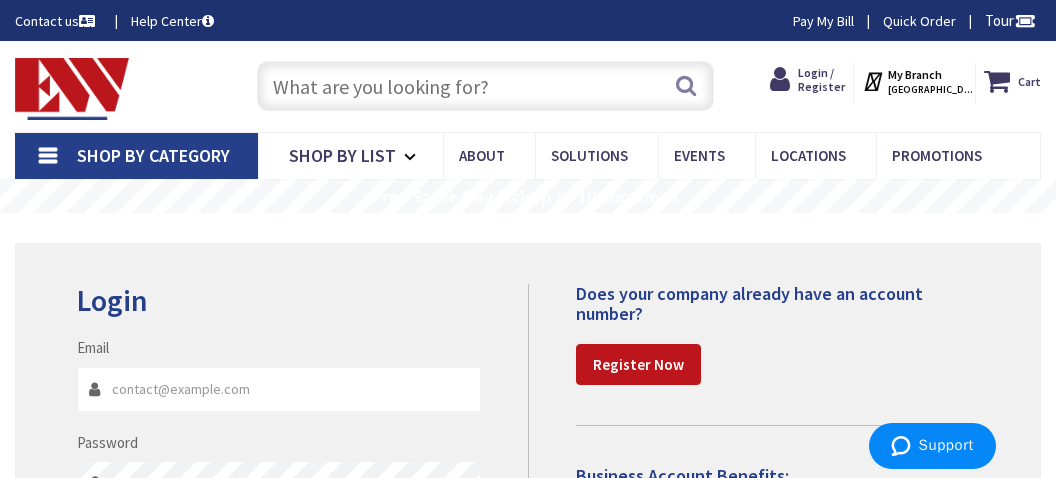 click 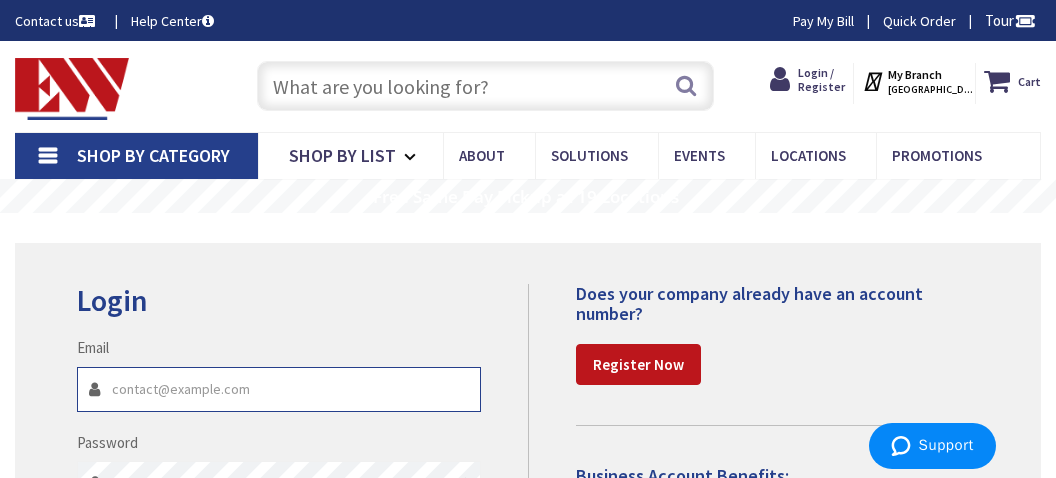 type on "hit@snet.net" 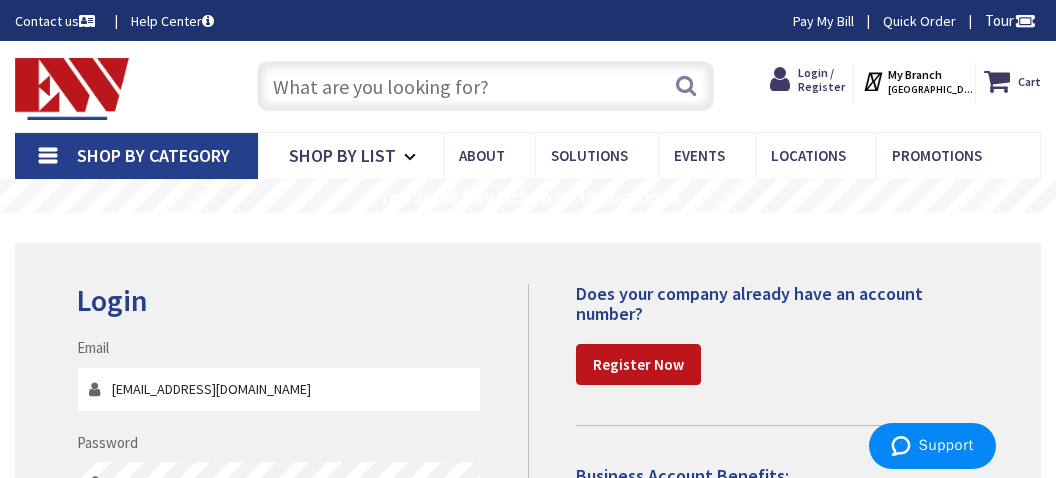 scroll, scrollTop: 244, scrollLeft: 0, axis: vertical 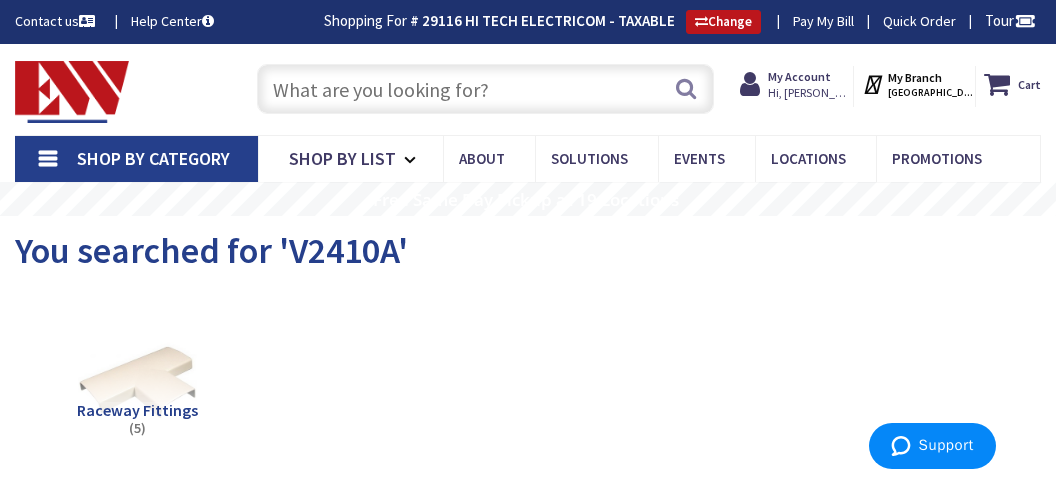 click at bounding box center [485, 89] 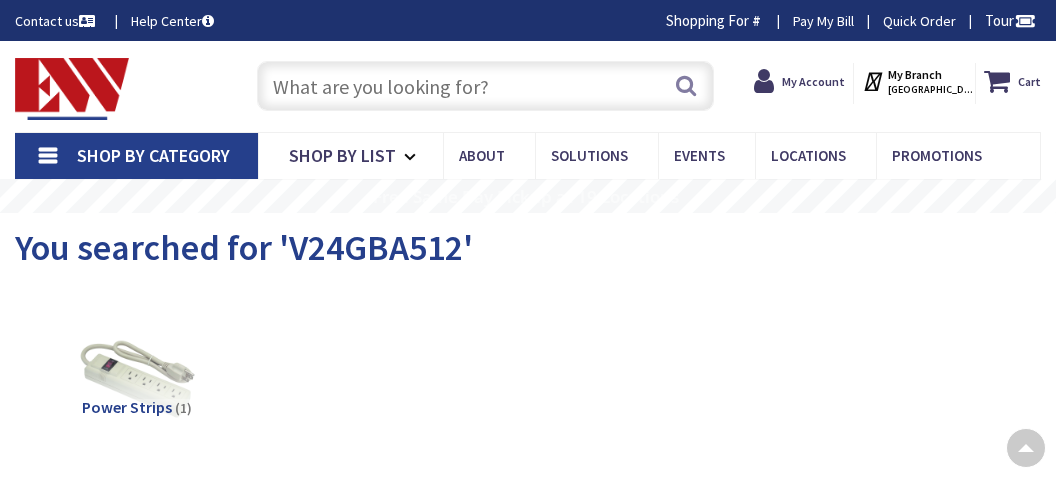 scroll, scrollTop: 317, scrollLeft: 0, axis: vertical 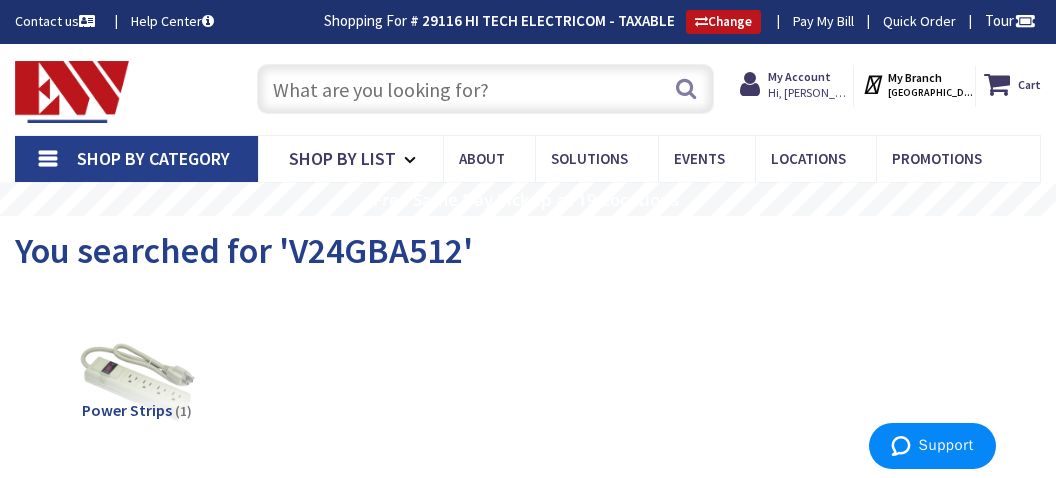 click at bounding box center (485, 89) 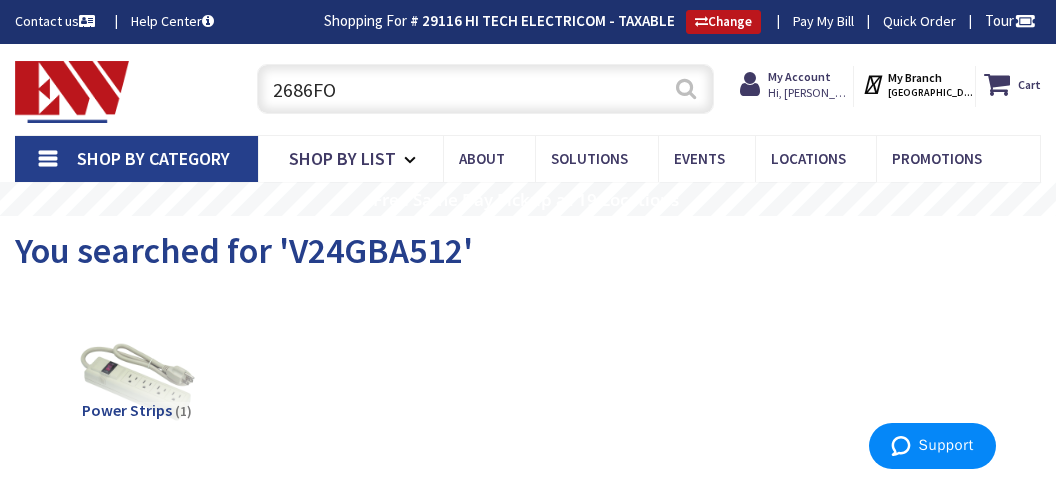type on "2686FO" 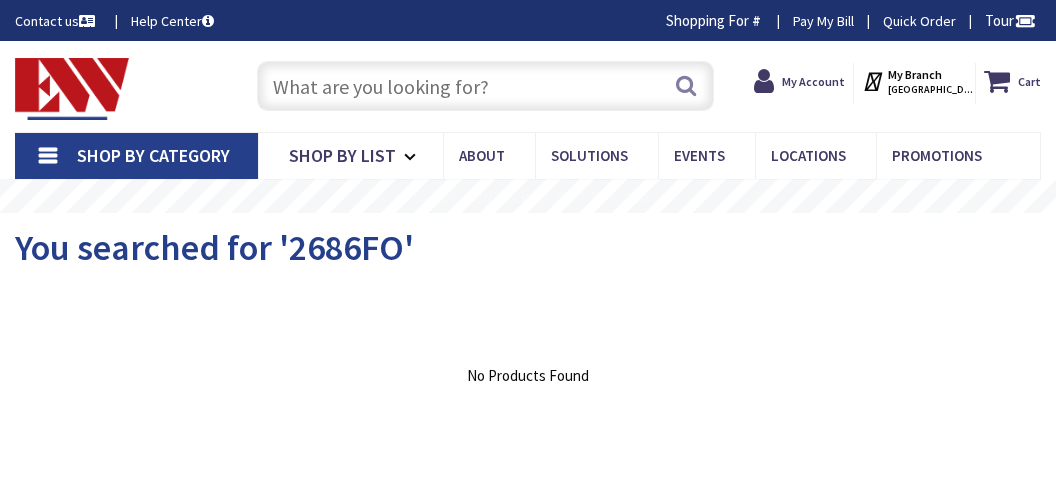 scroll, scrollTop: 0, scrollLeft: 0, axis: both 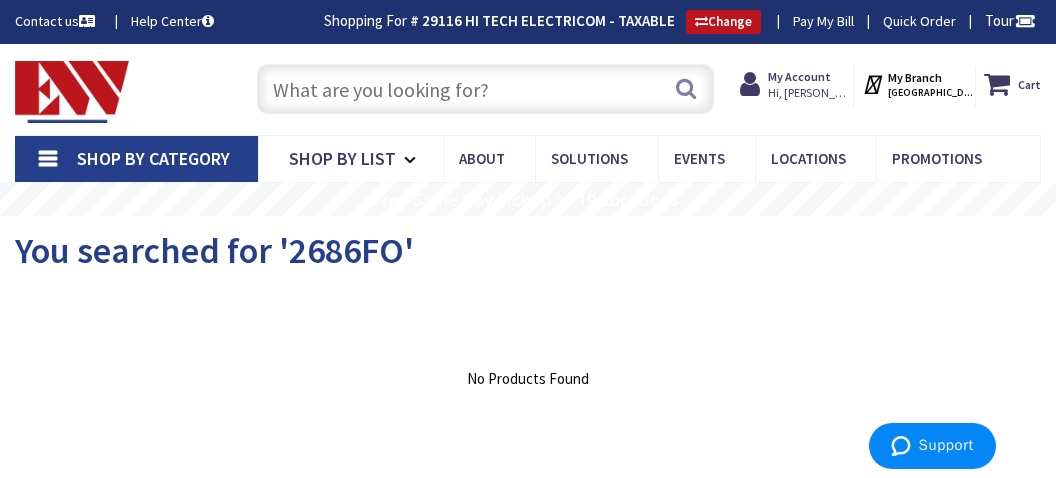 click at bounding box center [485, 89] 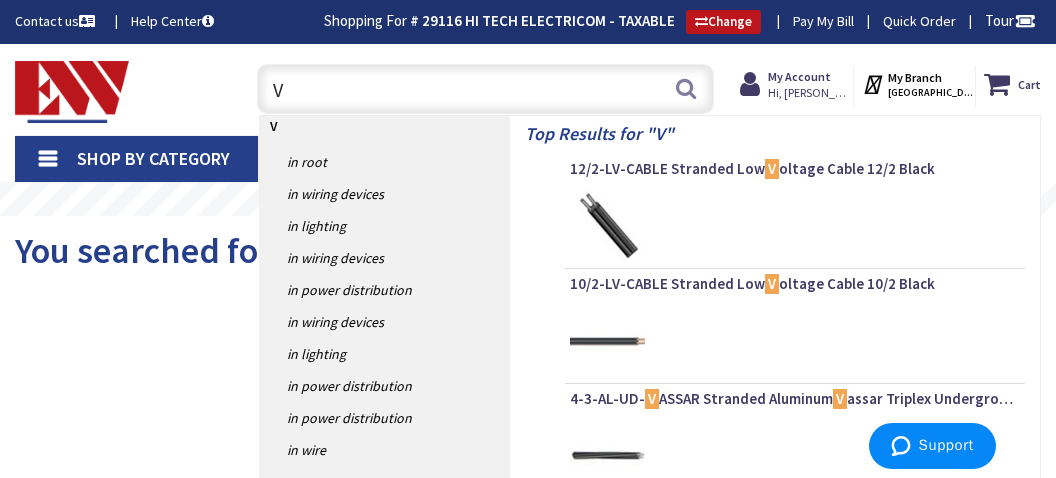 paste on "2686FO" 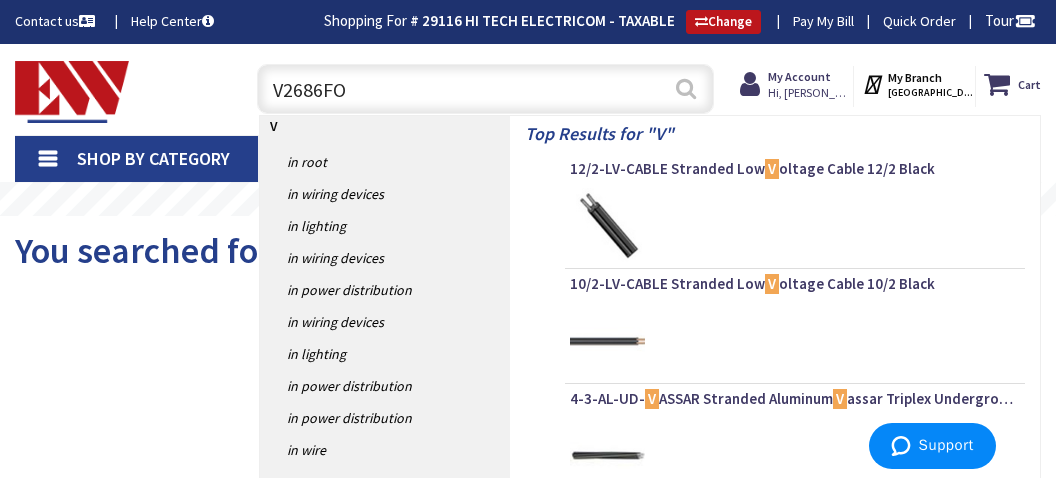 type on "V2686FO" 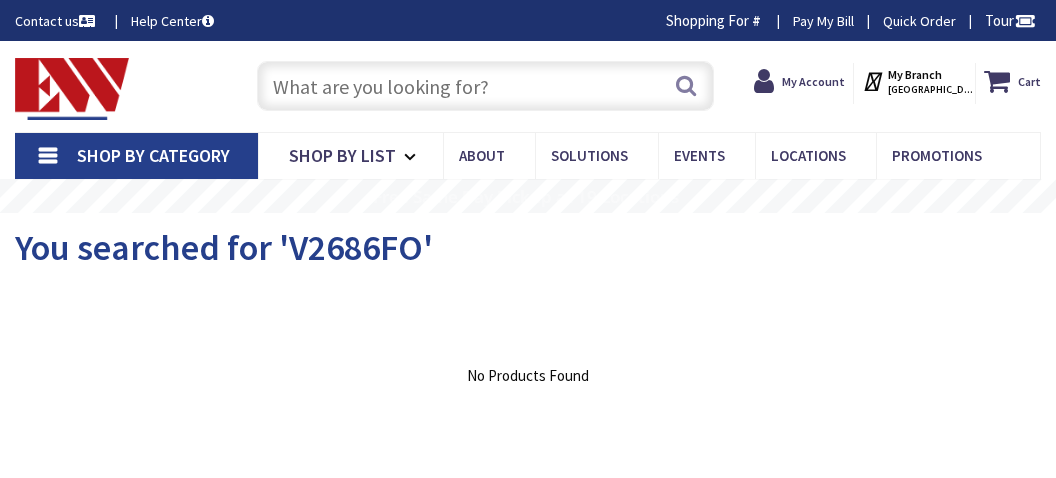 scroll, scrollTop: 0, scrollLeft: 0, axis: both 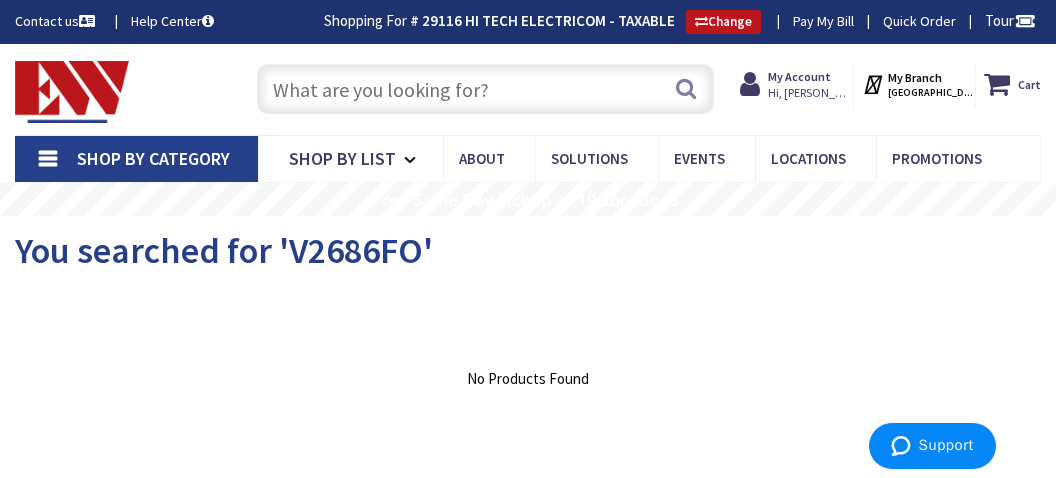 click at bounding box center [485, 89] 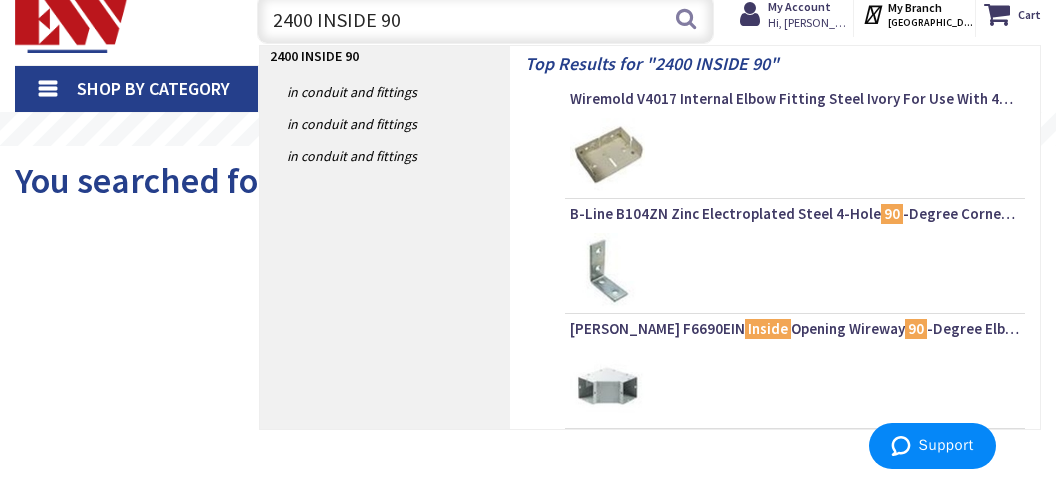 scroll, scrollTop: 0, scrollLeft: 0, axis: both 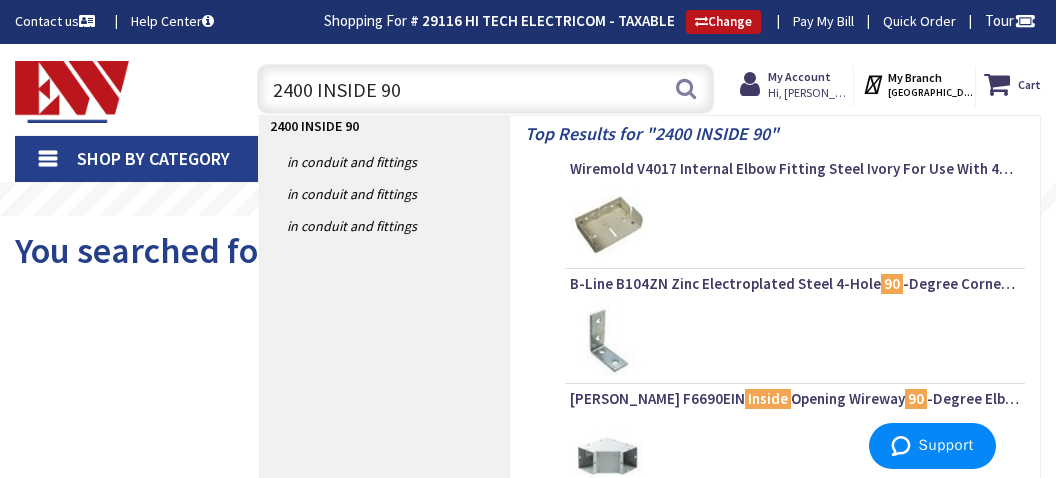 click on "2400 INSIDE 90" at bounding box center (485, 89) 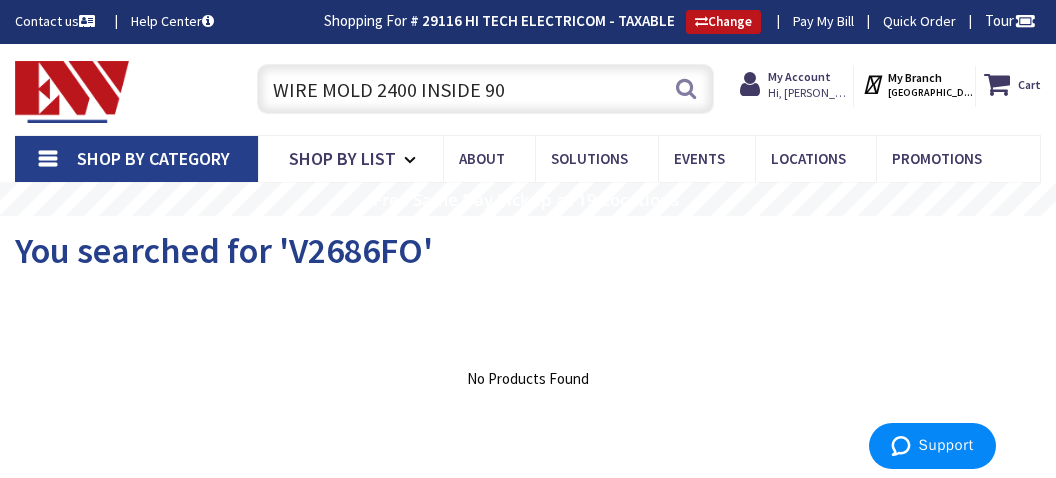 type on "WIRE MOLD 2400 INSIDE 90" 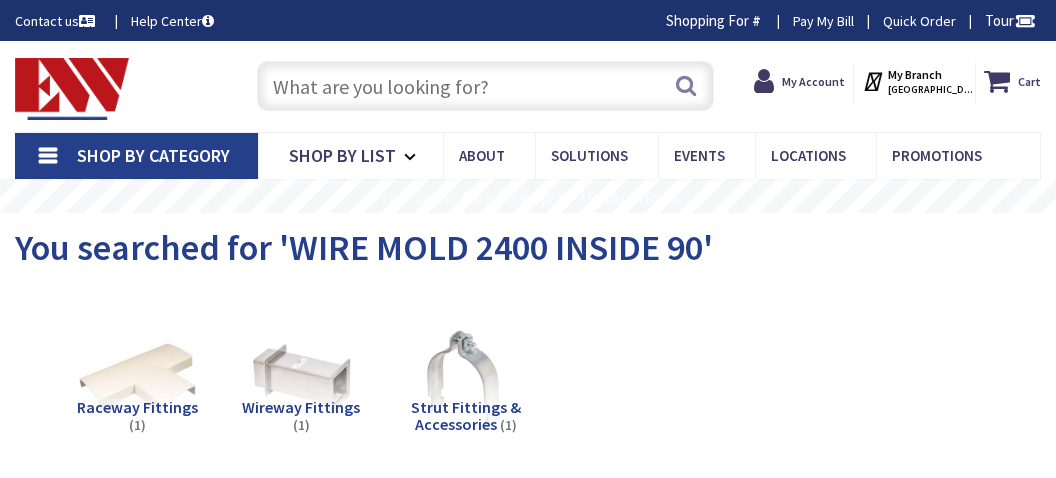 scroll, scrollTop: 0, scrollLeft: 0, axis: both 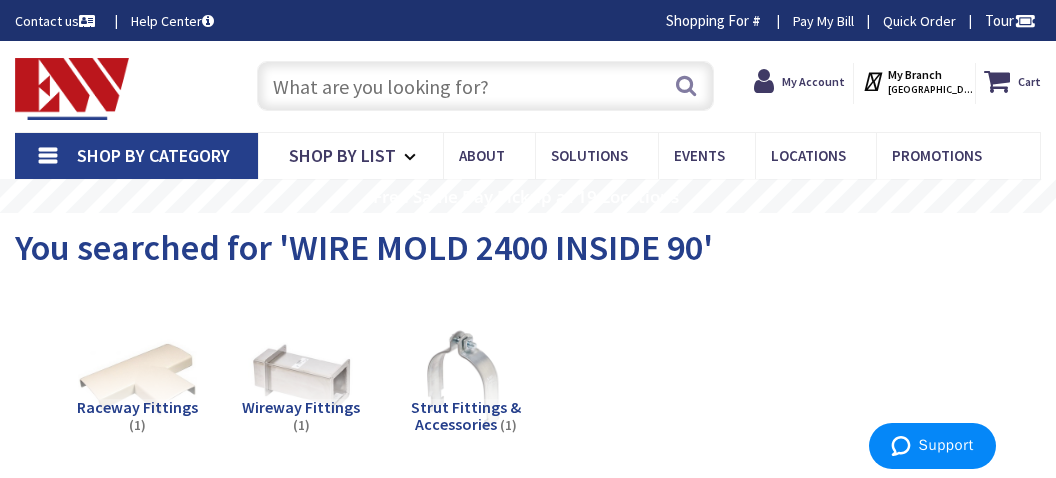 paste on "2686FO" 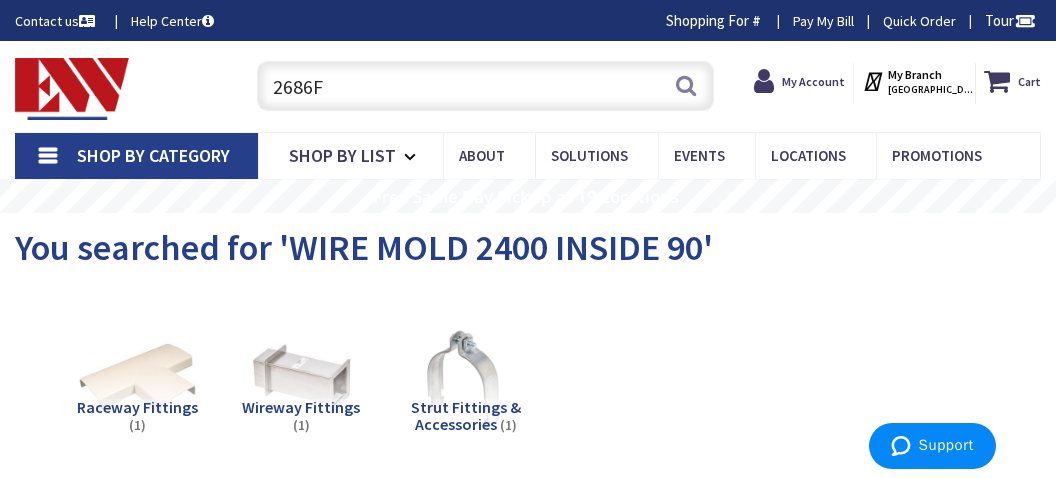 type on "2686" 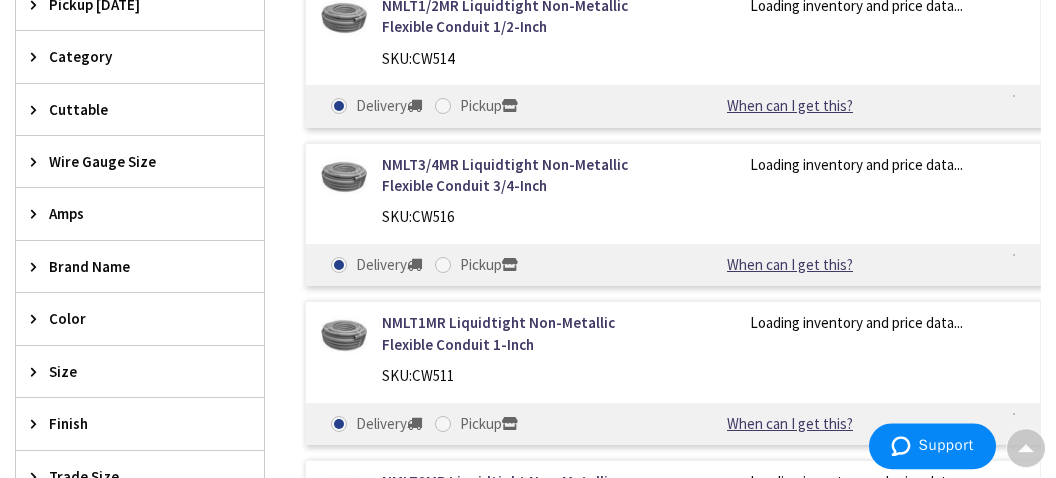 scroll, scrollTop: 739, scrollLeft: 0, axis: vertical 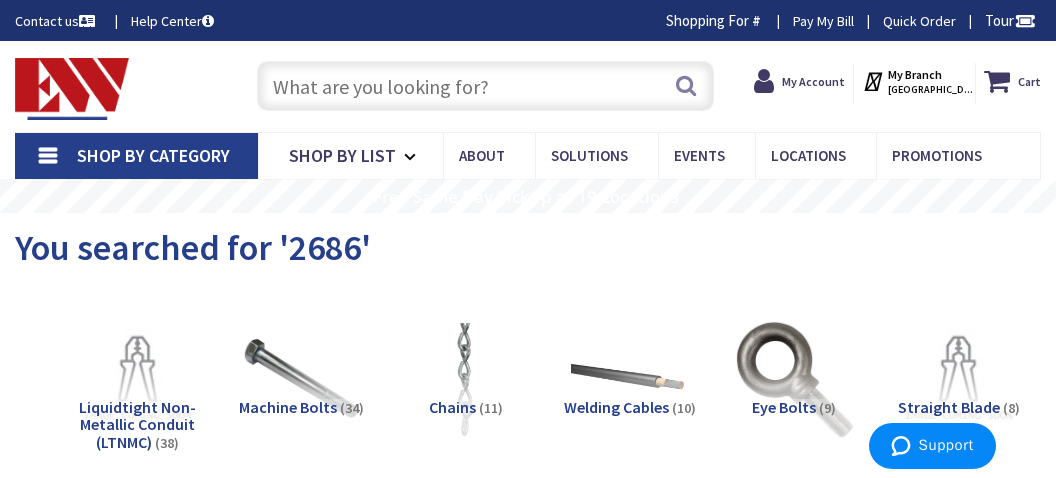 click at bounding box center (485, 86) 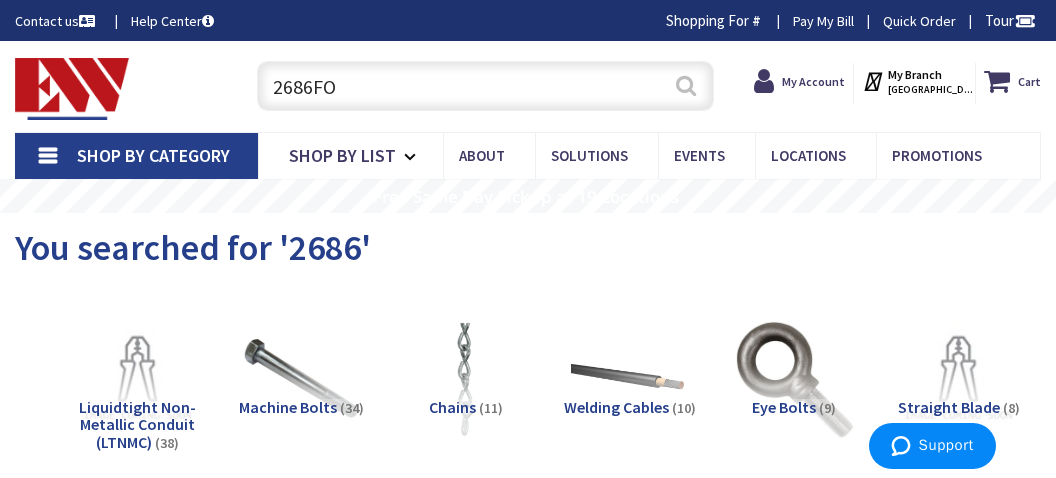 type on "2686FO" 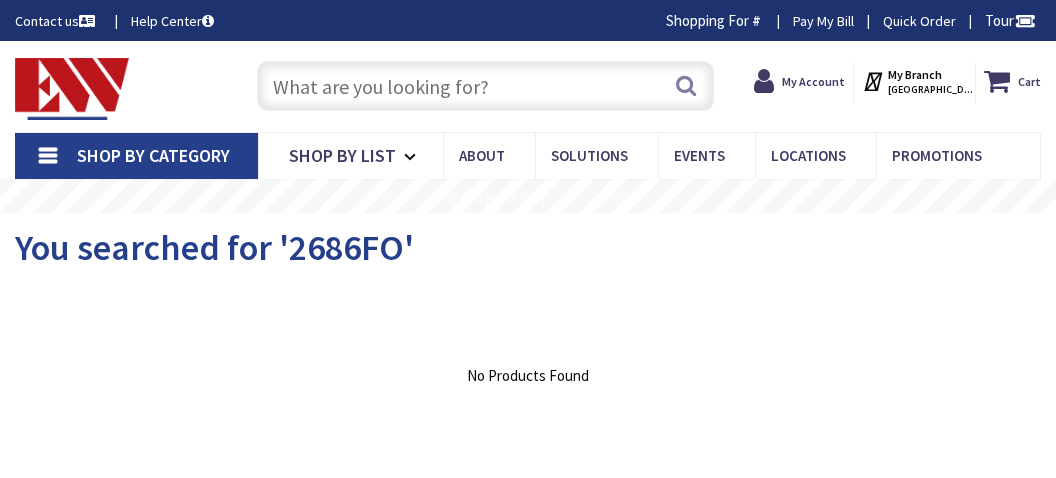 scroll, scrollTop: 0, scrollLeft: 0, axis: both 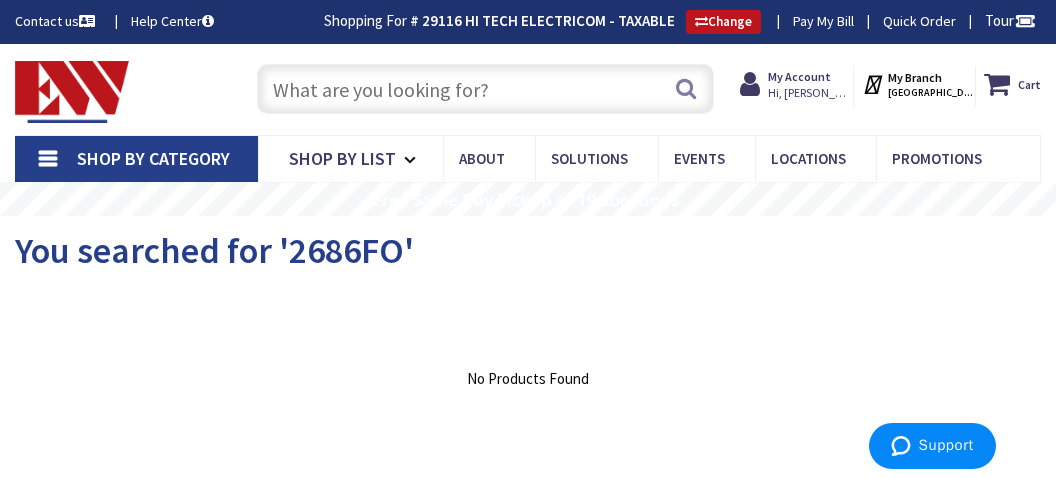 paste on "2686FO" 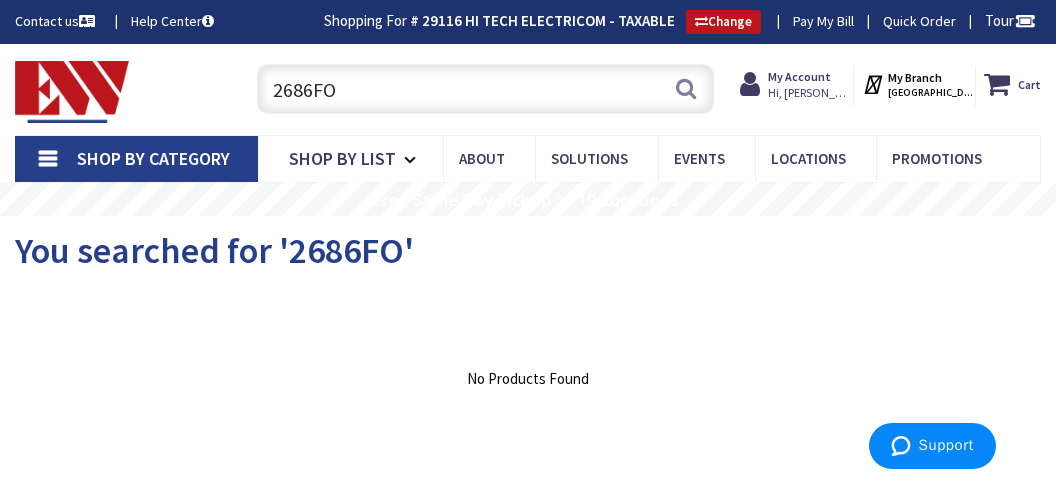 click on "2686FO" at bounding box center [485, 89] 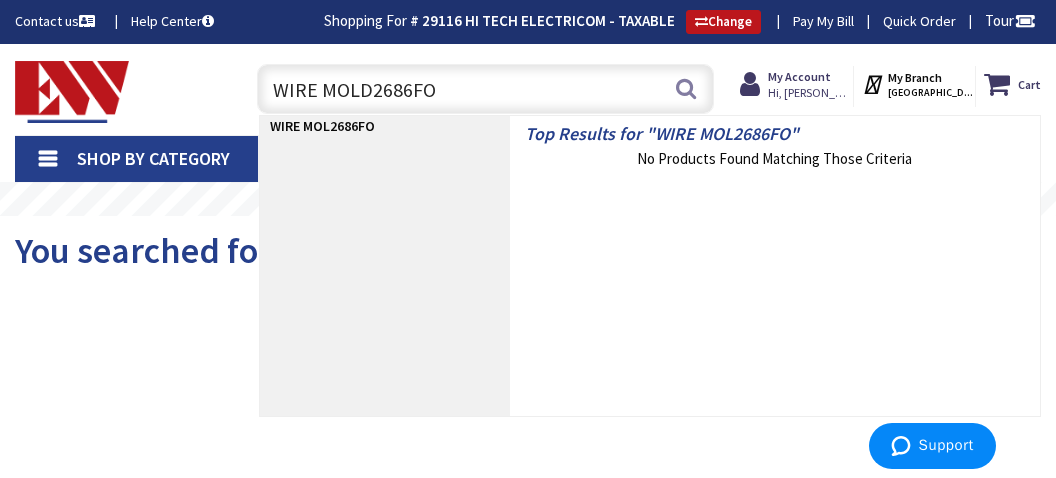 type on "WIRE MOLD 2686FO" 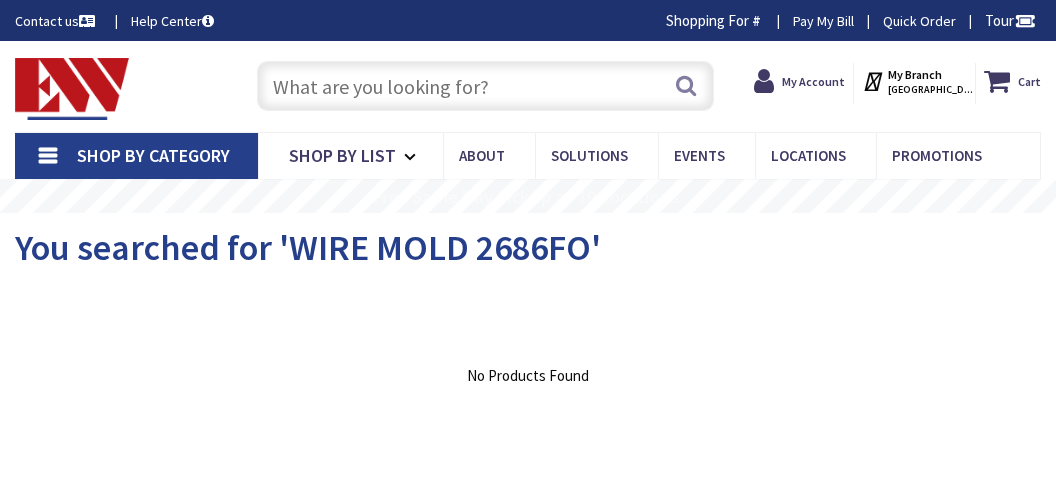 scroll, scrollTop: 0, scrollLeft: 0, axis: both 